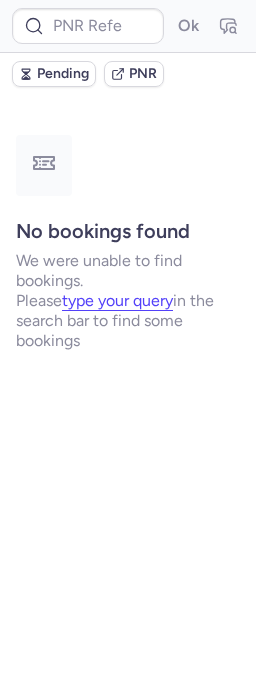 scroll, scrollTop: 0, scrollLeft: 0, axis: both 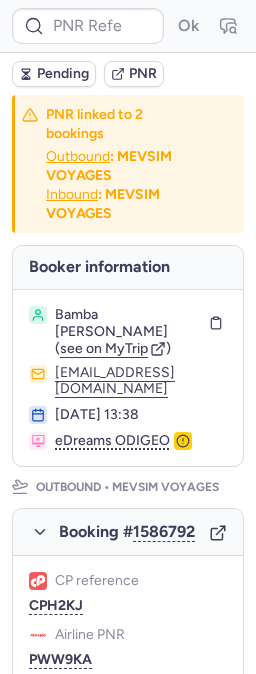 type on "CPJTB7" 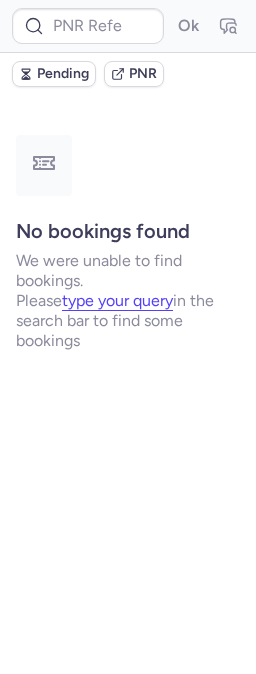type on "DT1751543976579687" 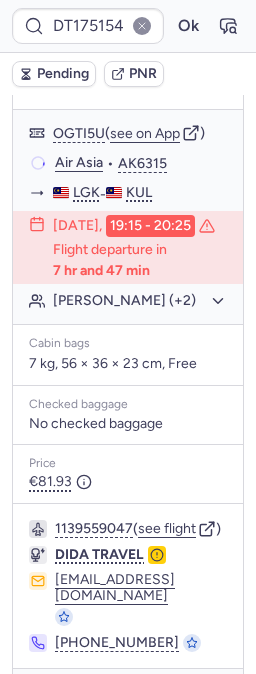 scroll, scrollTop: 433, scrollLeft: 0, axis: vertical 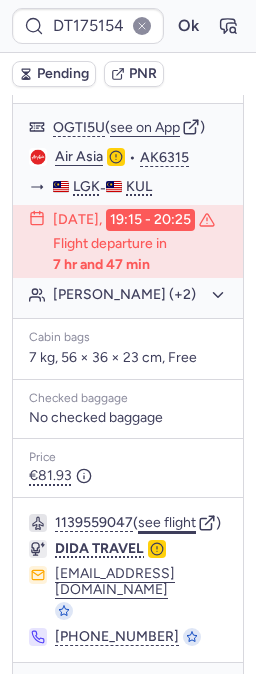 click on "see flight" 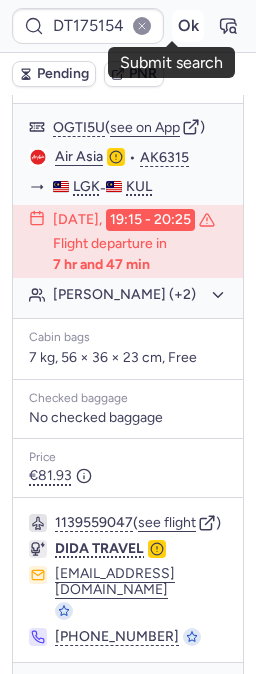 click on "Ok" at bounding box center [188, 26] 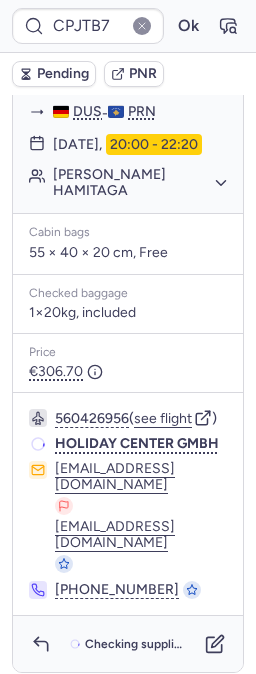 scroll, scrollTop: 433, scrollLeft: 0, axis: vertical 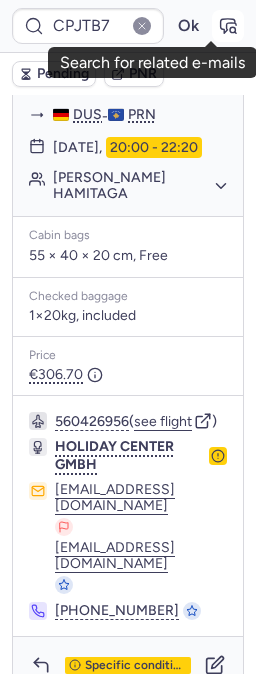 click 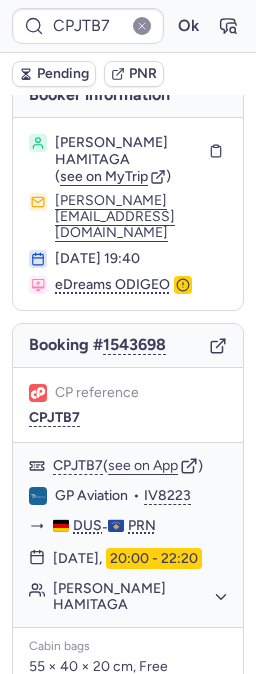 scroll, scrollTop: 0, scrollLeft: 0, axis: both 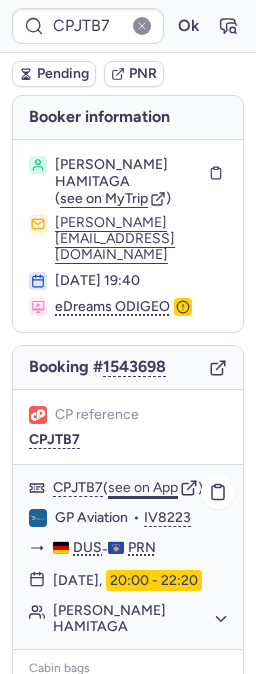 click on "see on App" 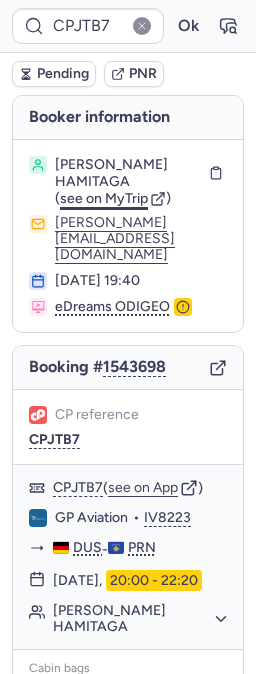click on "see on MyTrip" at bounding box center [104, 198] 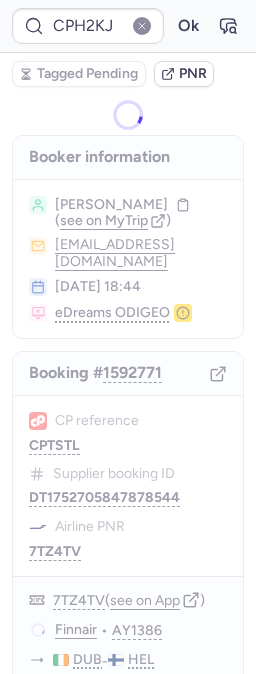 type on "CPERVG" 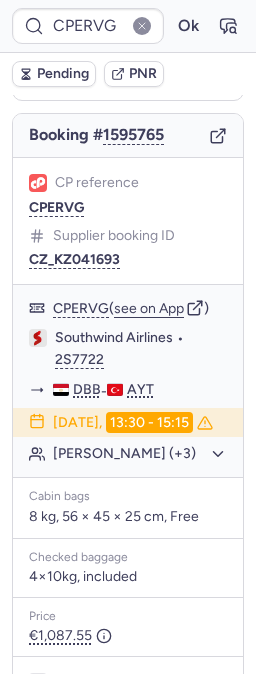 scroll, scrollTop: 199, scrollLeft: 0, axis: vertical 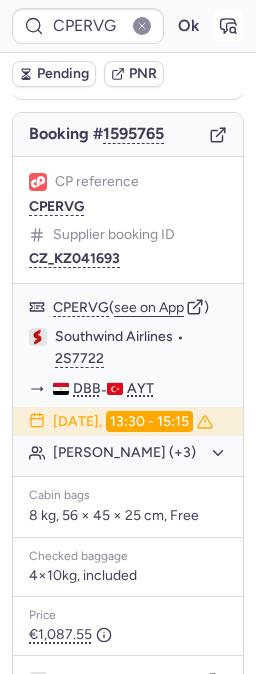 click 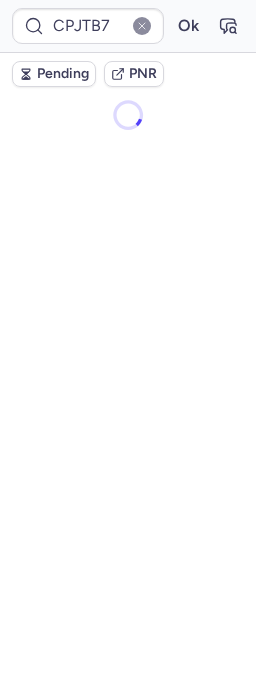 scroll, scrollTop: 0, scrollLeft: 0, axis: both 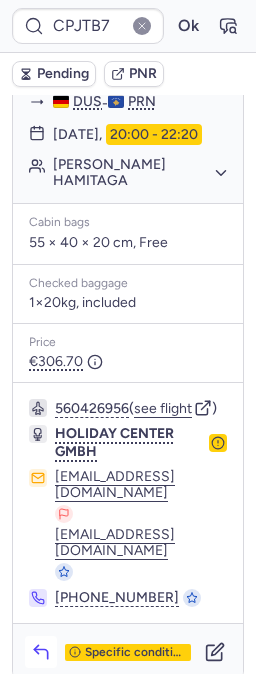 click 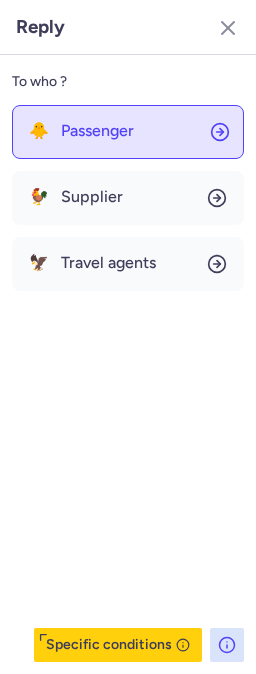 click on "Passenger" at bounding box center (97, 131) 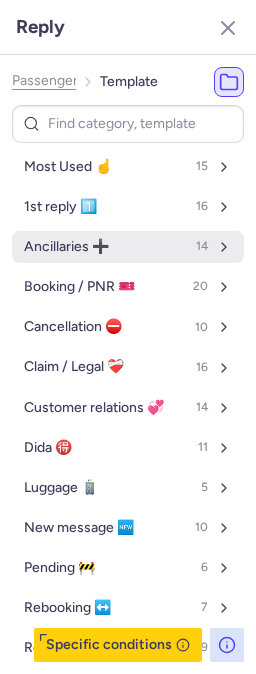 click on "Ancillaries ➕ 14" at bounding box center (128, 247) 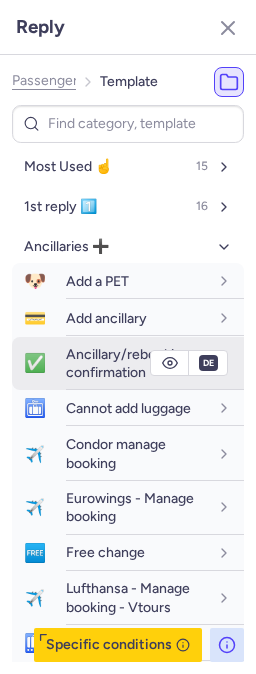 click on "Ancillary/rebooking confirmation" at bounding box center (128, 363) 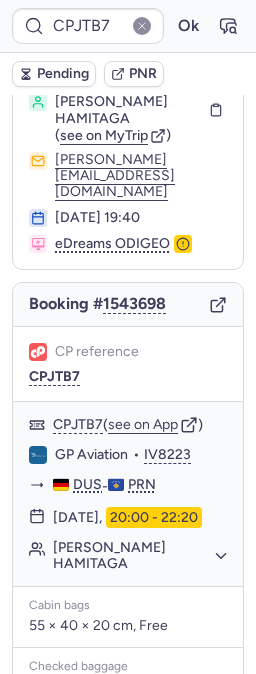 scroll, scrollTop: 62, scrollLeft: 0, axis: vertical 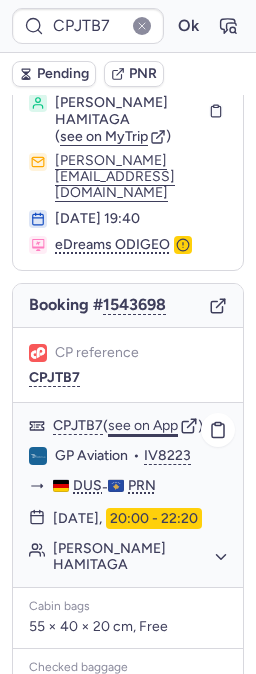 click on "see on App" 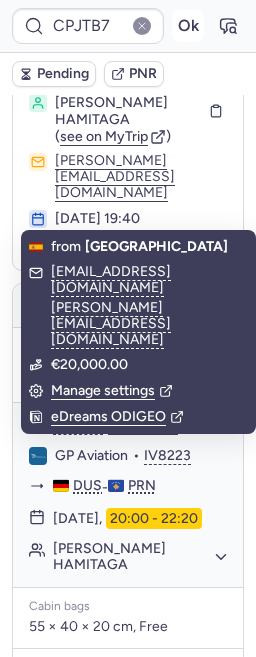 click on "Ok" at bounding box center (188, 26) 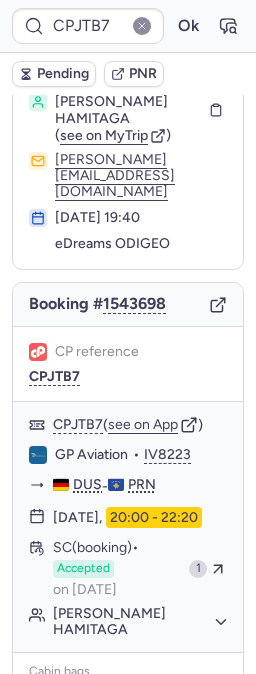 scroll, scrollTop: 62, scrollLeft: 0, axis: vertical 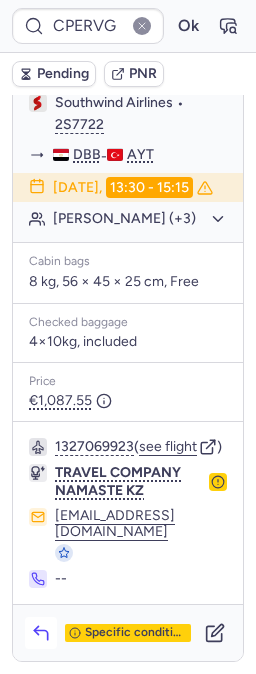 click at bounding box center (41, 633) 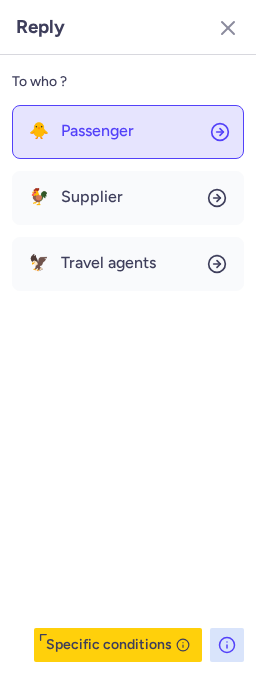 click on "Passenger" at bounding box center [97, 131] 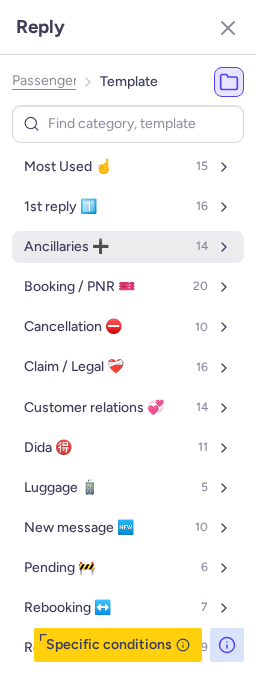 click on "Ancillaries ➕" at bounding box center [66, 247] 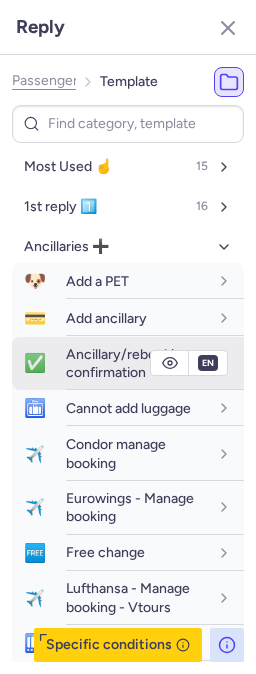 click on "Ancillary/rebooking confirmation" at bounding box center [128, 363] 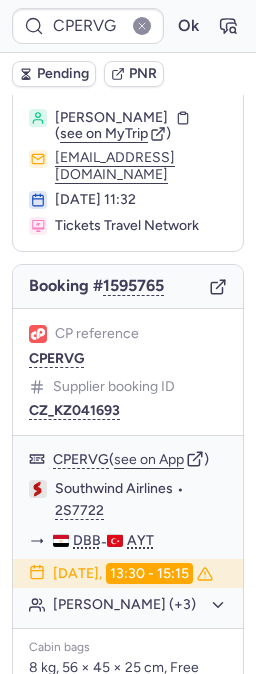 scroll, scrollTop: 0, scrollLeft: 0, axis: both 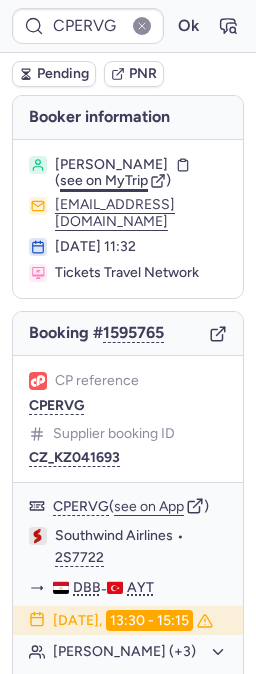click on "see on MyTrip" at bounding box center [104, 180] 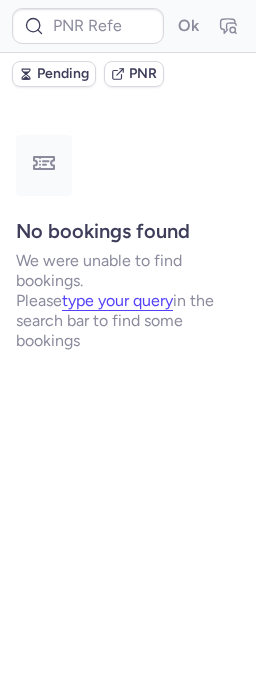 type on "CPH2KJ" 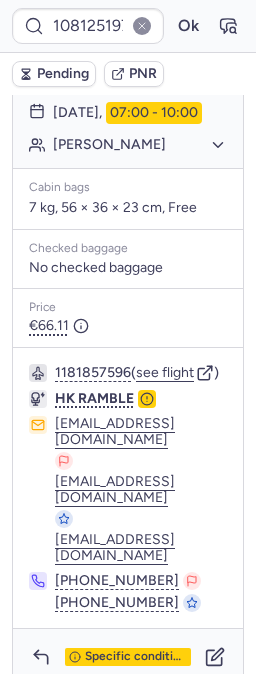scroll, scrollTop: 542, scrollLeft: 0, axis: vertical 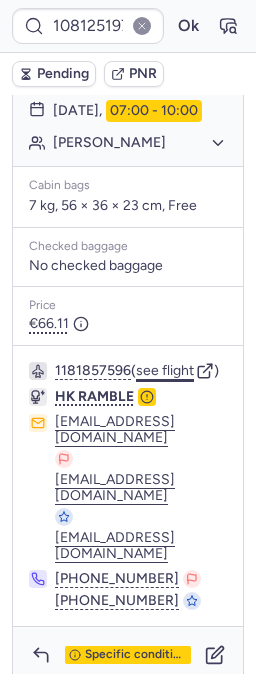 click on "see flight" 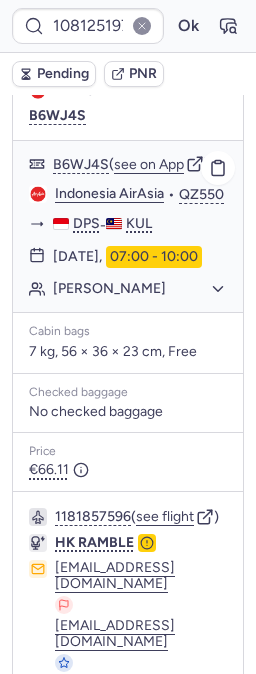 scroll, scrollTop: 392, scrollLeft: 0, axis: vertical 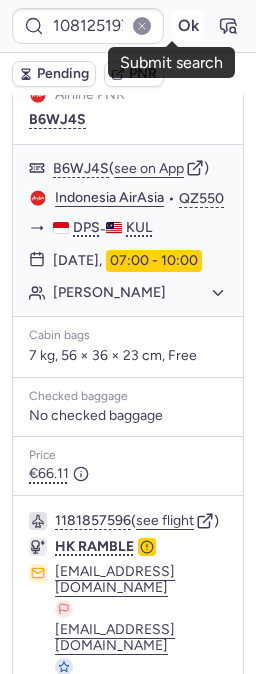 click on "Ok" at bounding box center (188, 26) 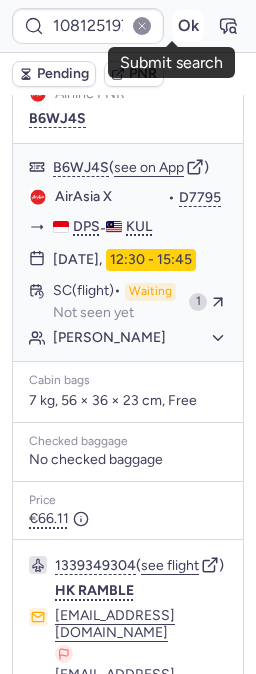 scroll, scrollTop: 392, scrollLeft: 0, axis: vertical 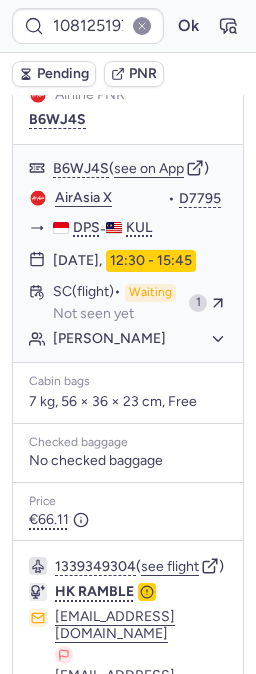 type on "CPH2KJ" 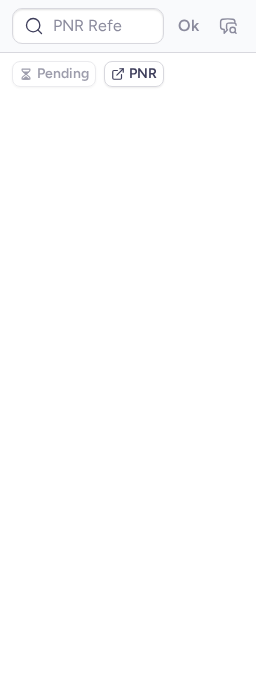 scroll, scrollTop: 0, scrollLeft: 0, axis: both 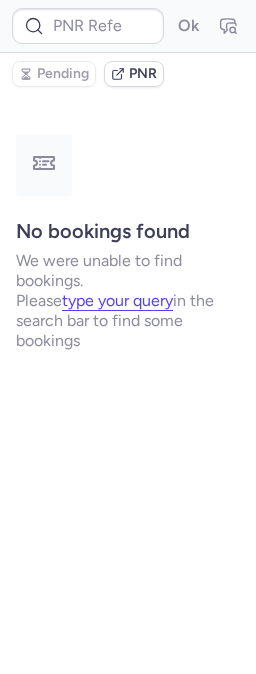 type on "CP3U8B" 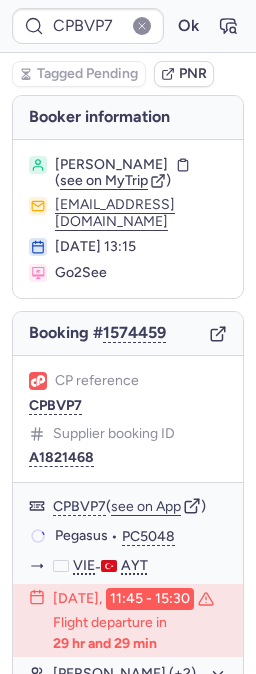 type 